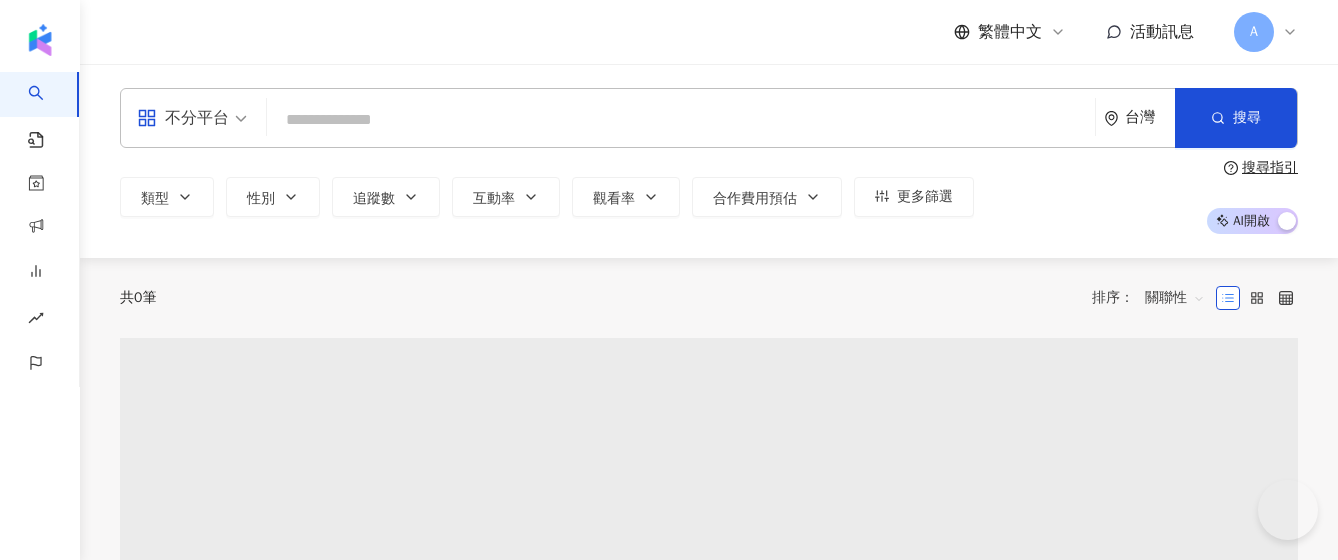 scroll, scrollTop: 0, scrollLeft: 0, axis: both 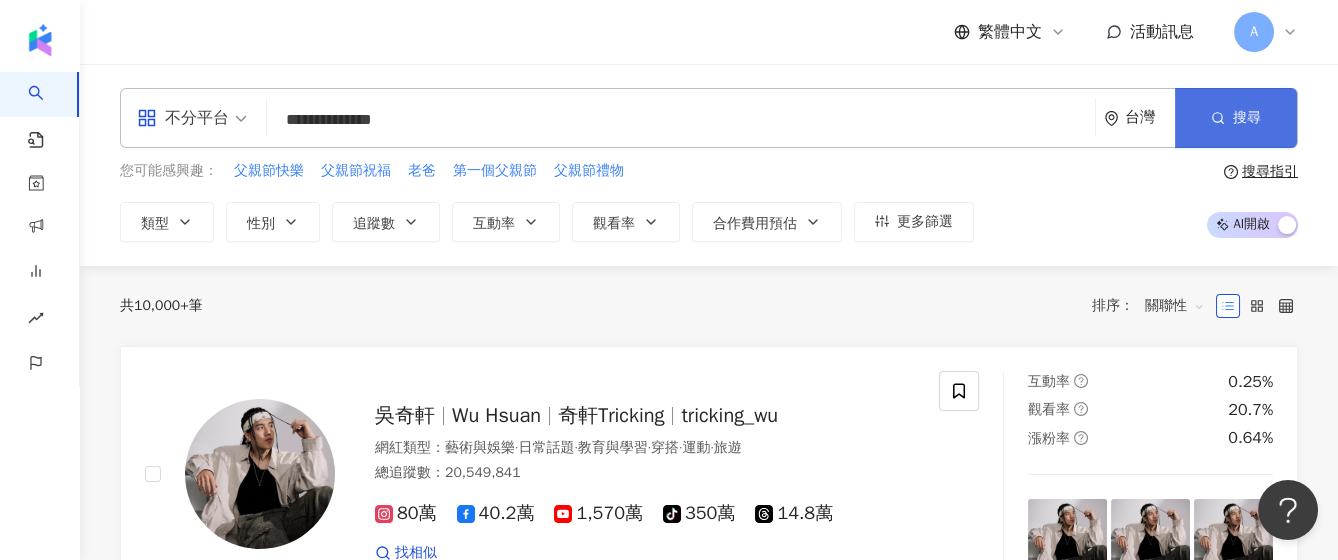 type on "**********" 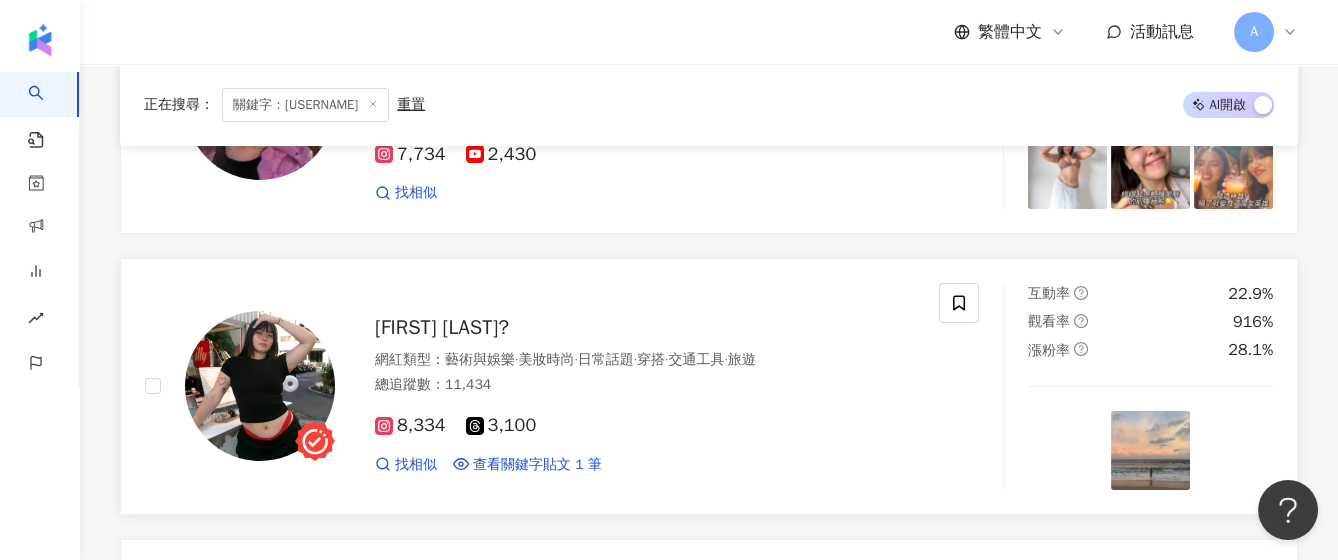 scroll, scrollTop: 399, scrollLeft: 0, axis: vertical 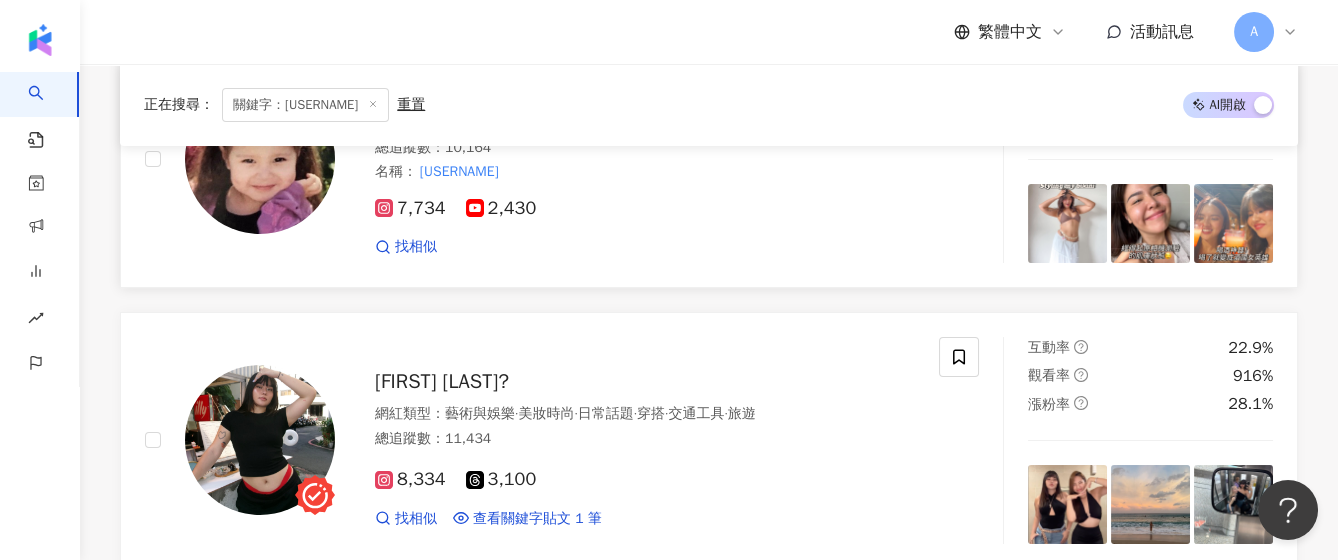 click at bounding box center (260, 159) 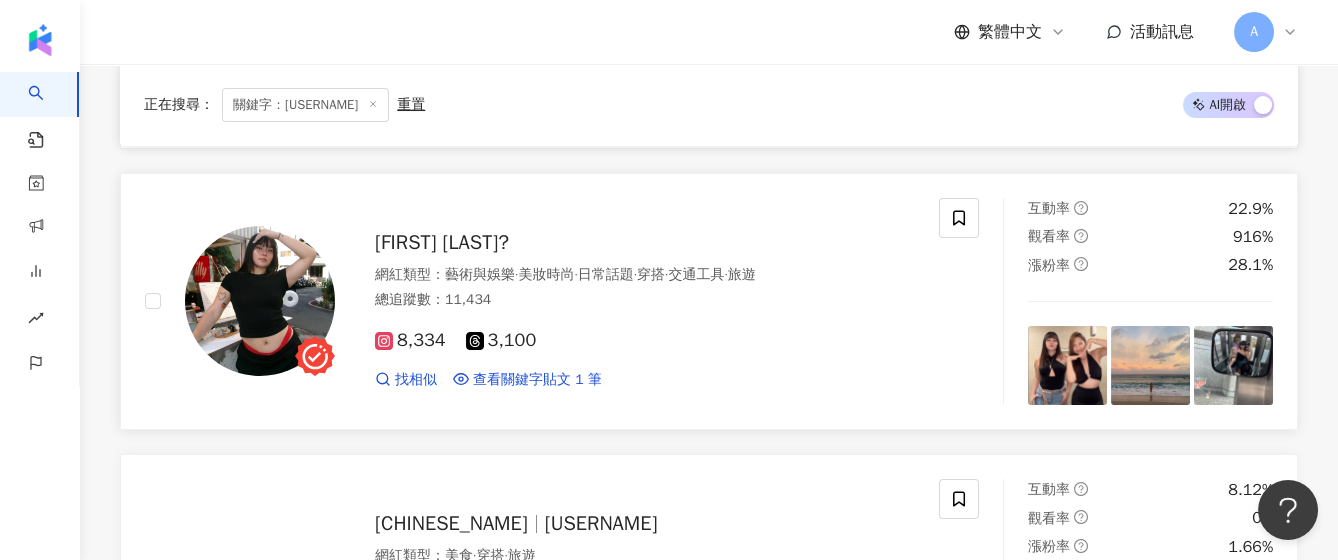 scroll, scrollTop: 666, scrollLeft: 0, axis: vertical 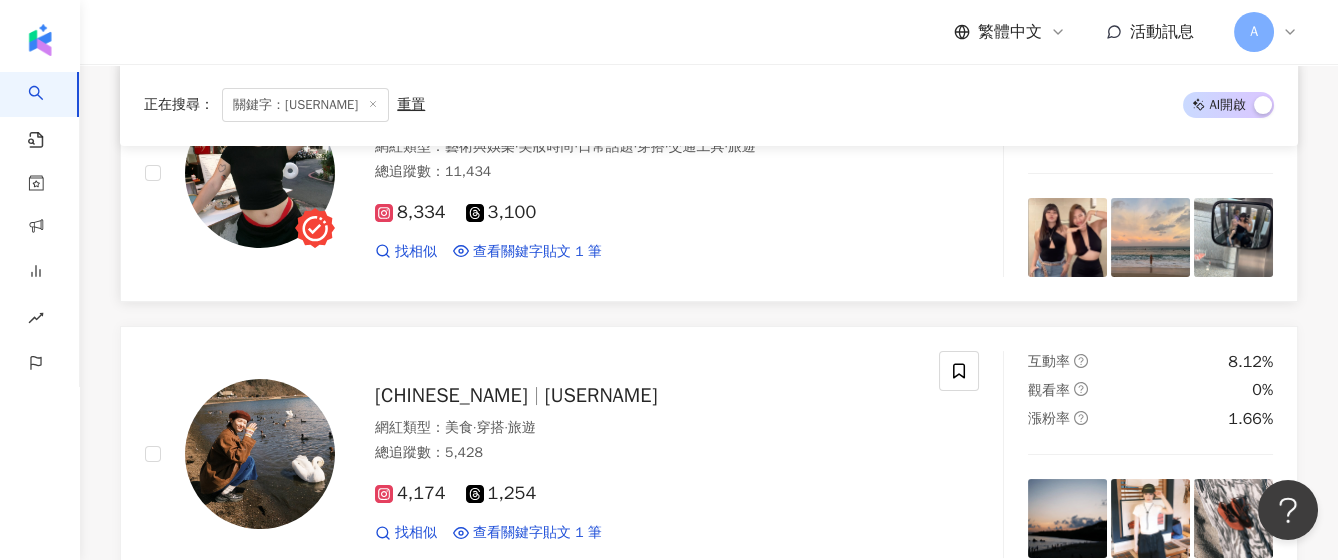 click at bounding box center (260, 173) 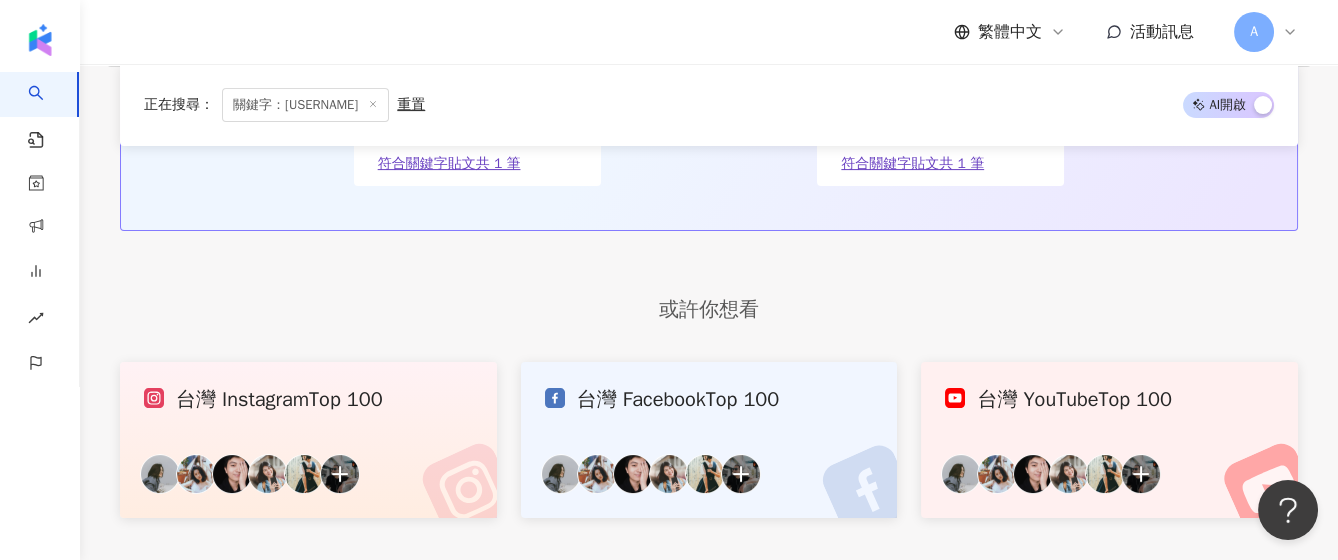 scroll, scrollTop: 1640, scrollLeft: 0, axis: vertical 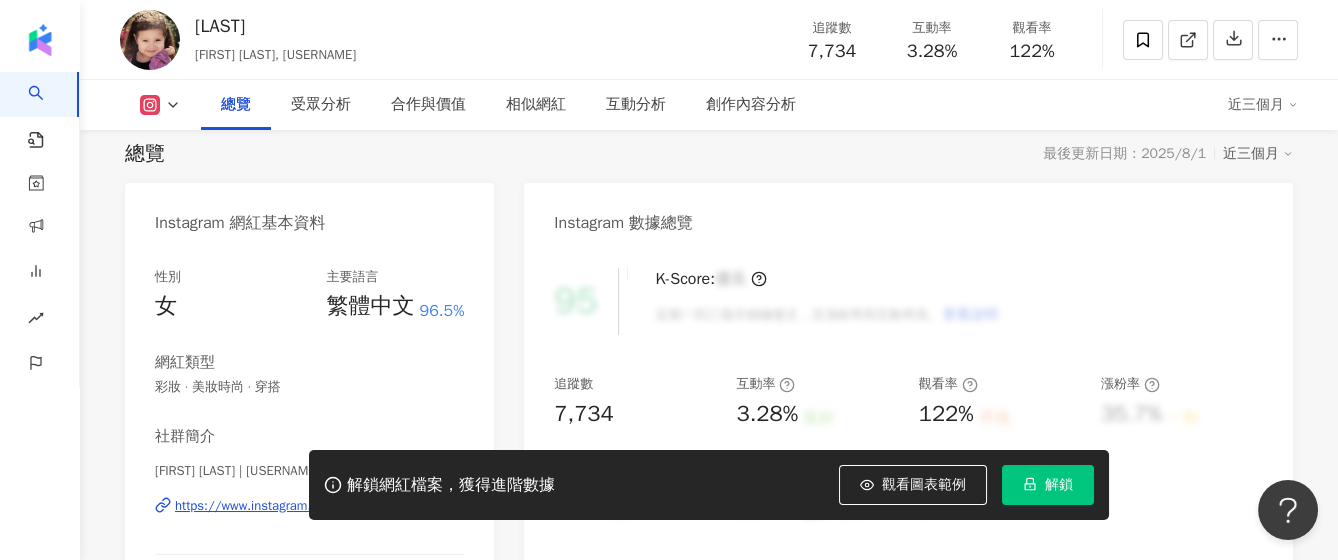 click on "解鎖" at bounding box center [1059, 485] 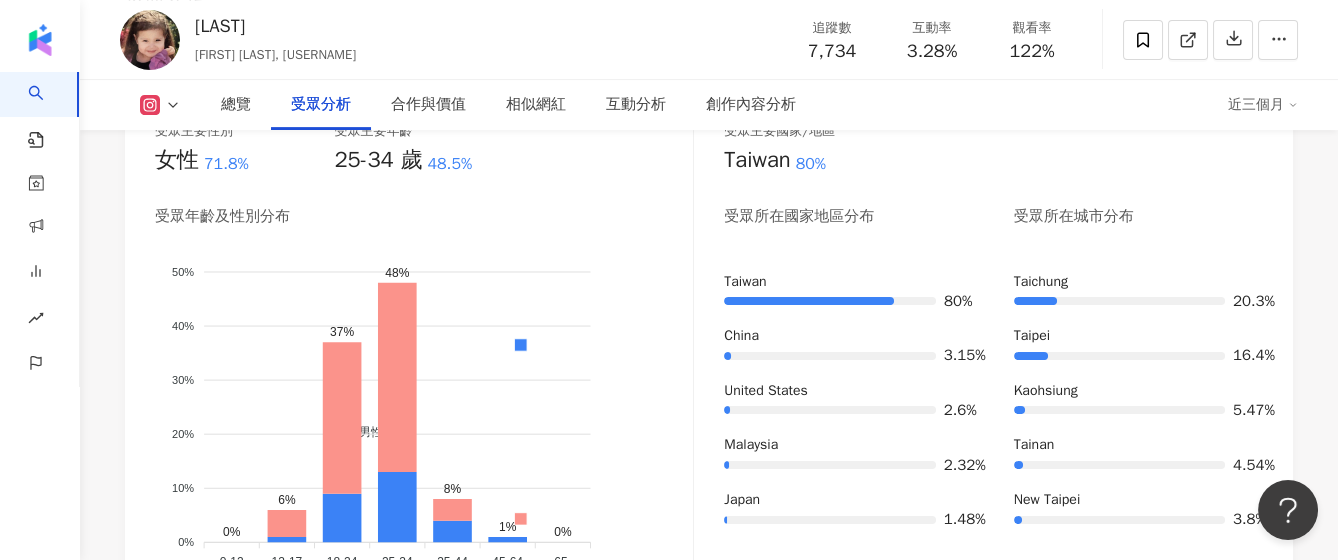 scroll, scrollTop: 2400, scrollLeft: 0, axis: vertical 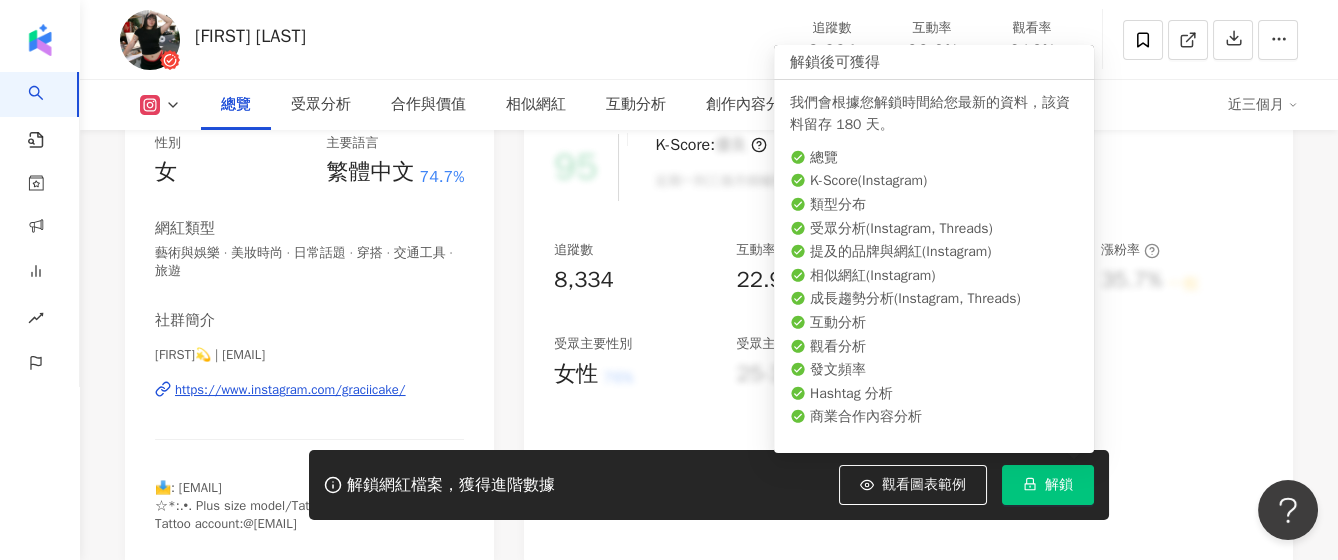 click on "解鎖" at bounding box center (1059, 485) 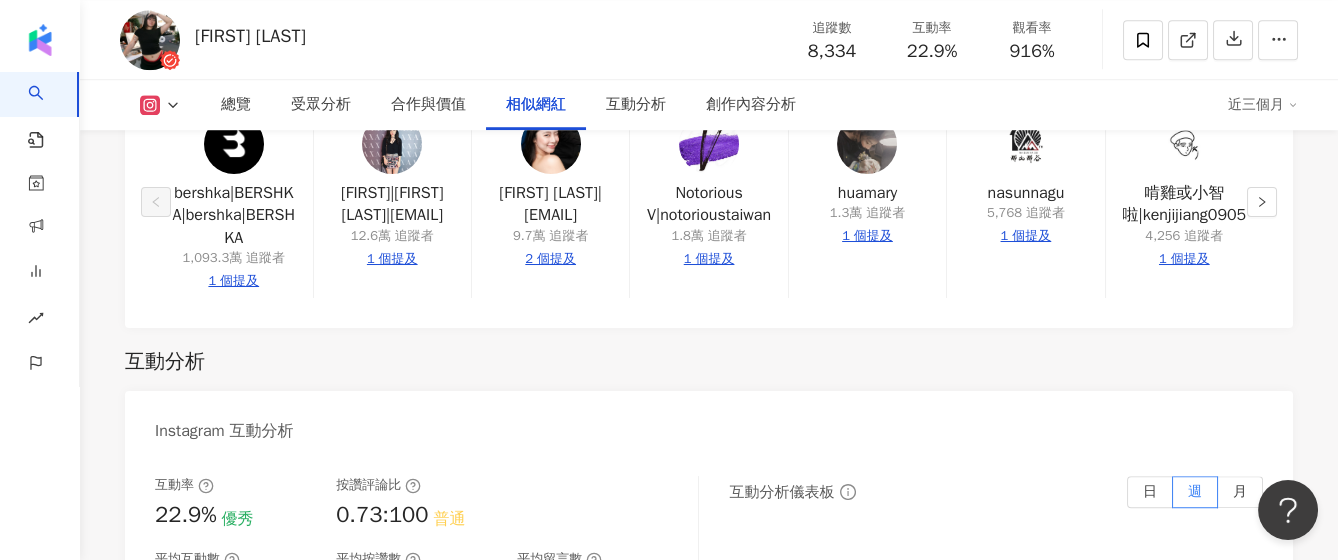 scroll, scrollTop: 3599, scrollLeft: 0, axis: vertical 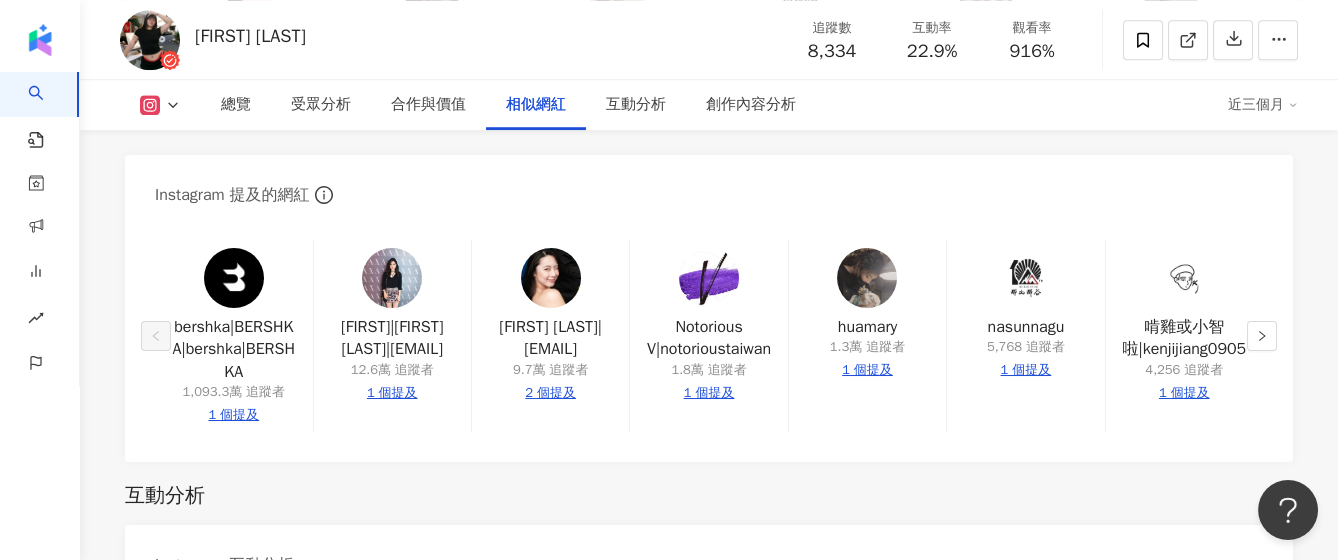 click at bounding box center [551, 278] 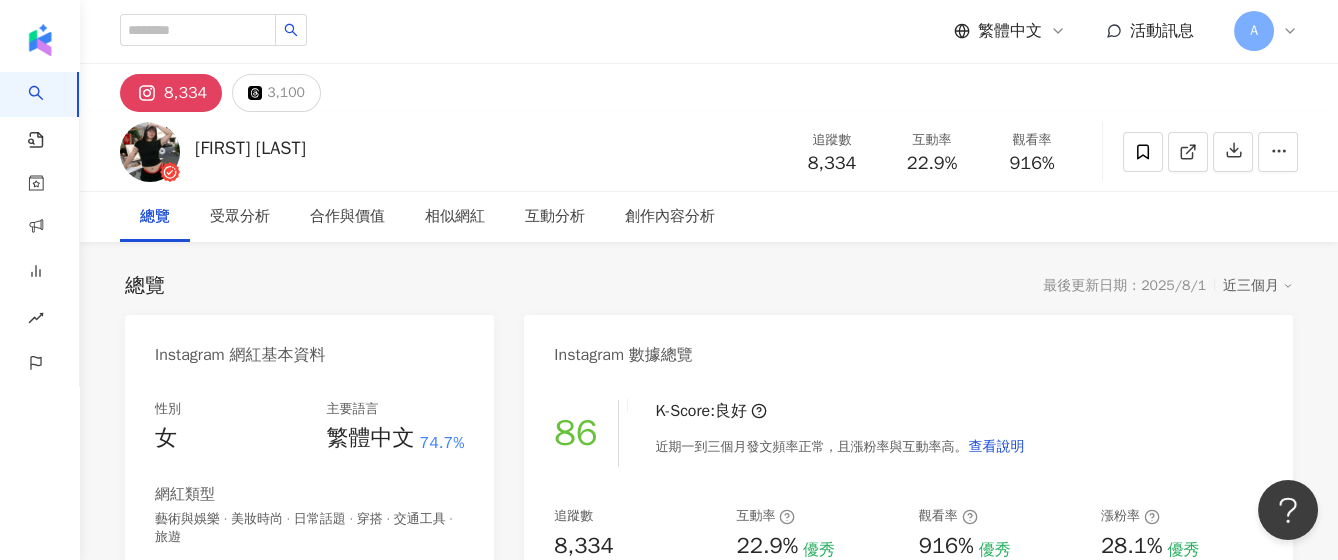 scroll, scrollTop: 0, scrollLeft: 0, axis: both 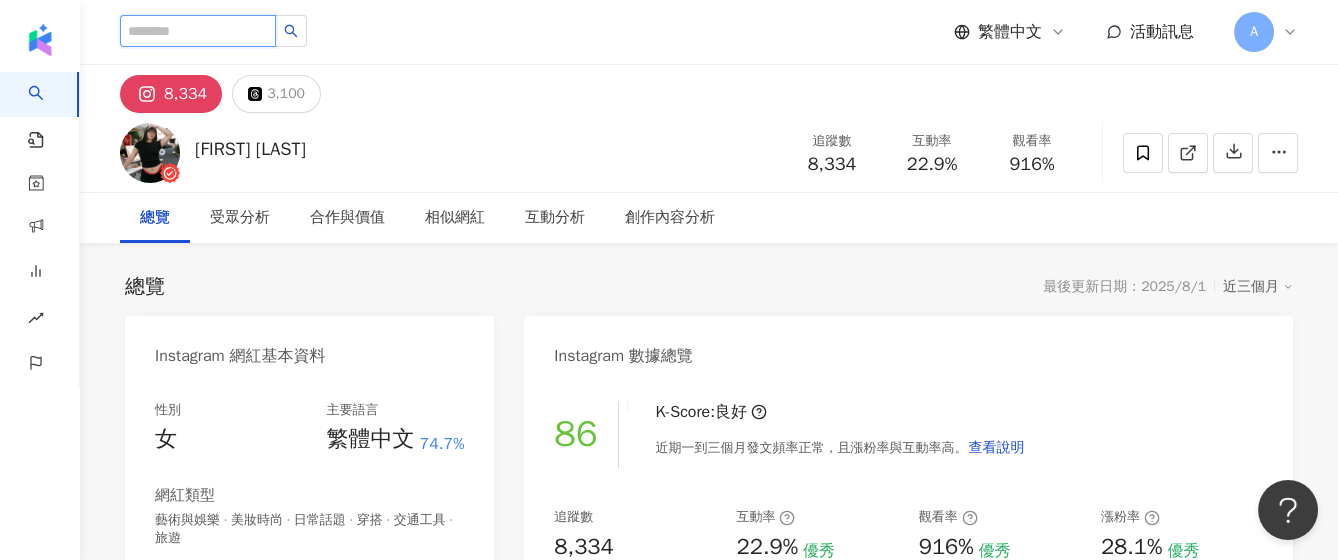 click at bounding box center [198, 31] 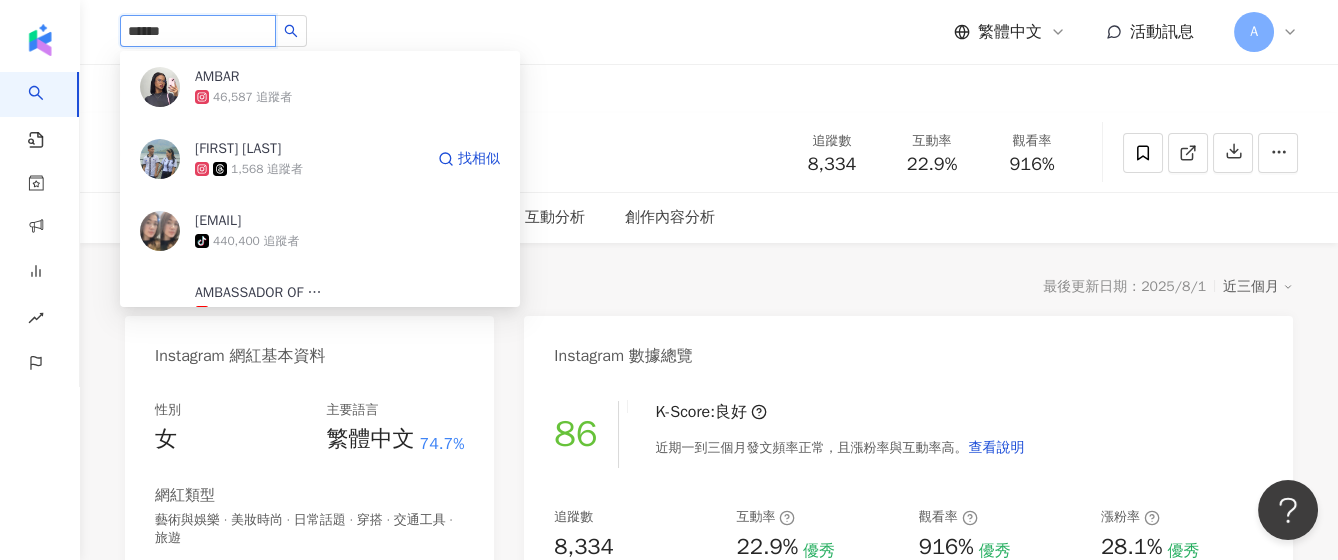 type on "*******" 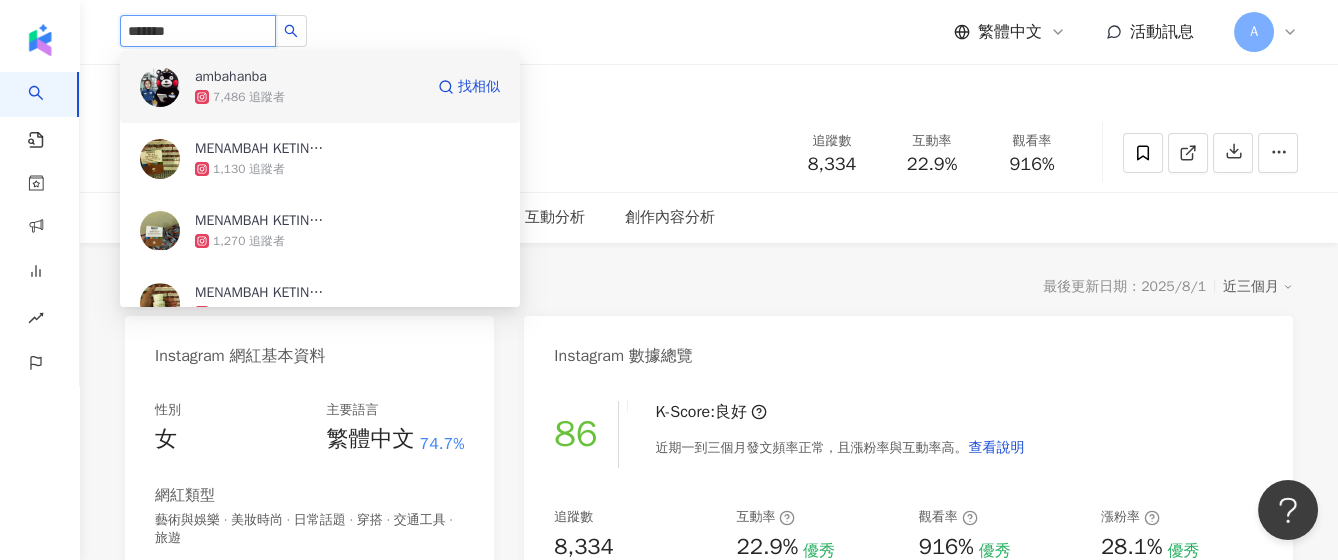 click on "7,486   追蹤者" at bounding box center [309, 97] 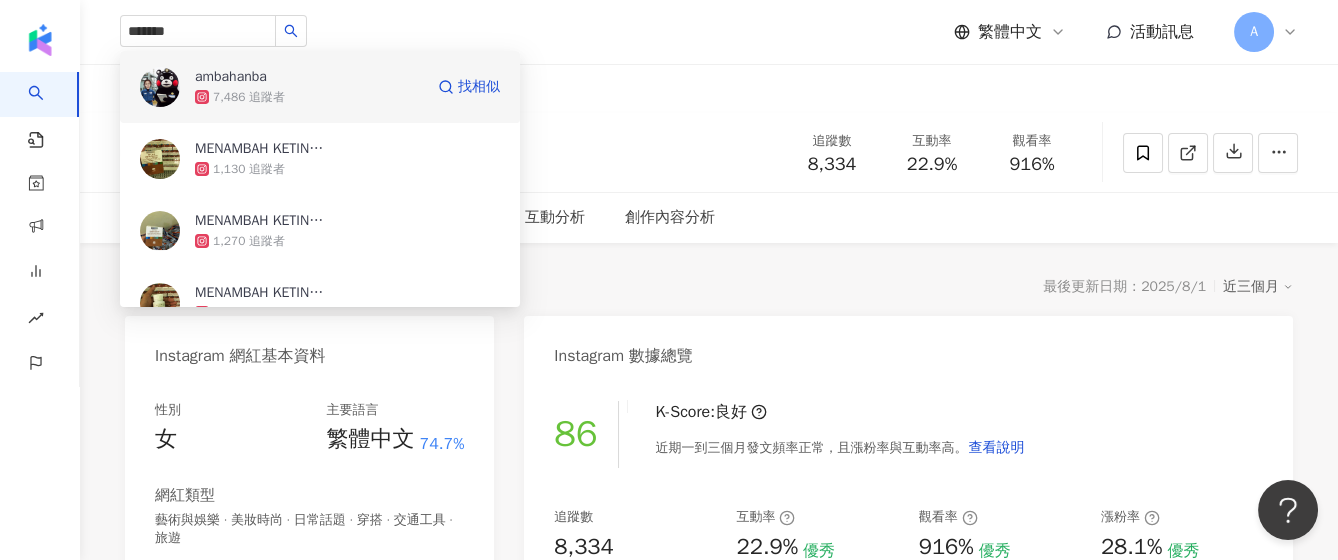 type 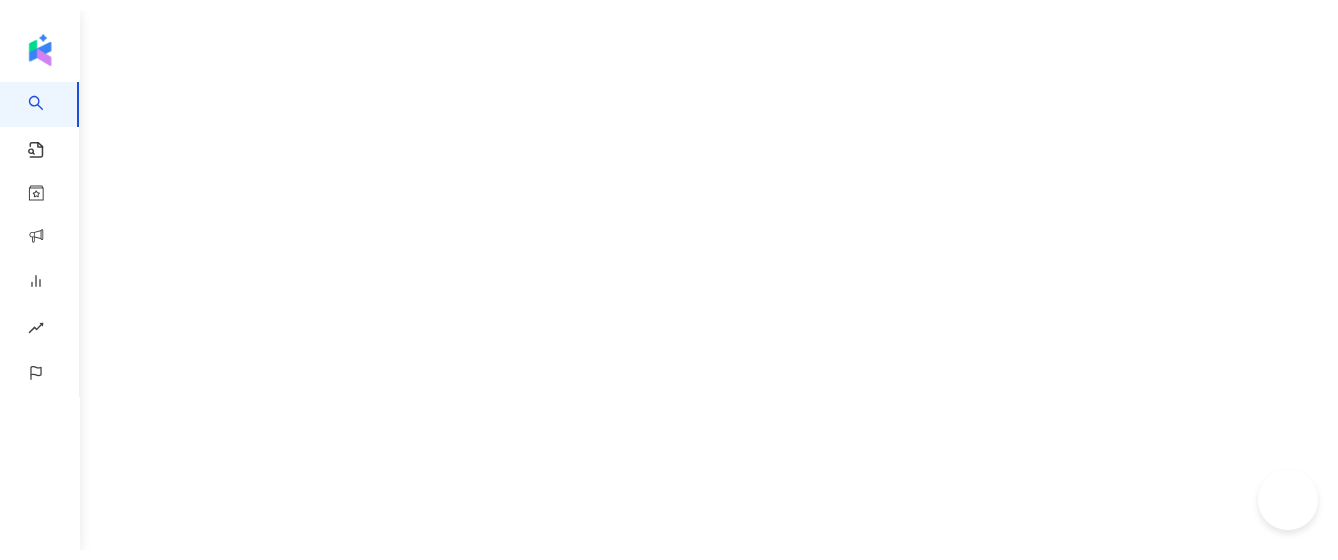 scroll, scrollTop: 0, scrollLeft: 0, axis: both 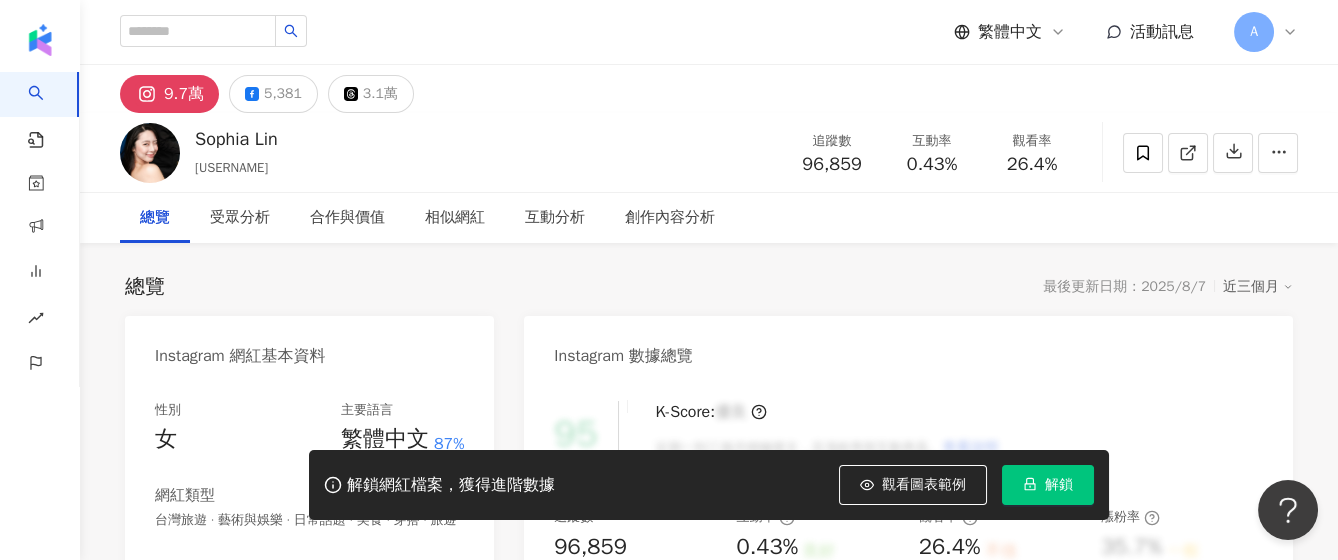 click on "解鎖" at bounding box center [1048, 485] 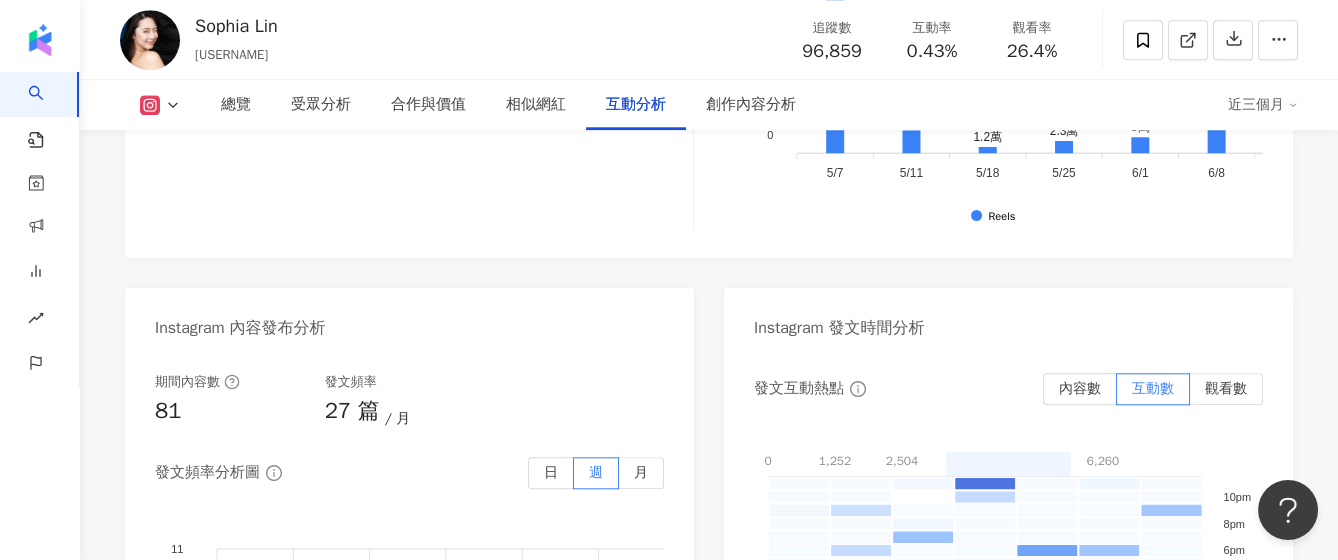 scroll, scrollTop: 5333, scrollLeft: 0, axis: vertical 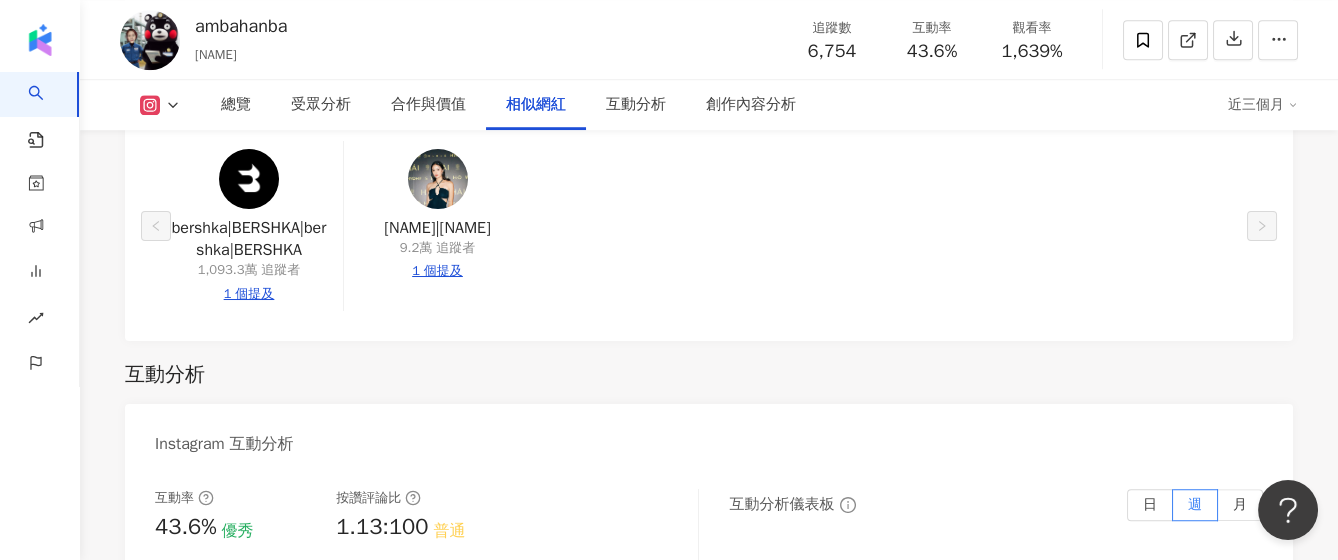 click at bounding box center [438, 179] 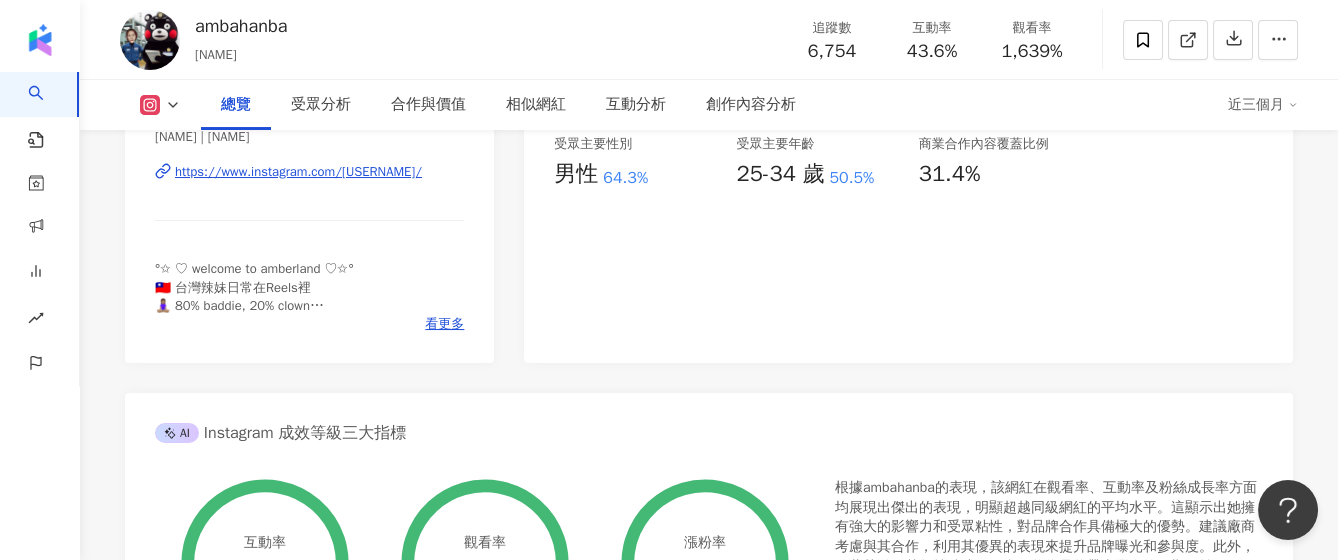 scroll, scrollTop: 399, scrollLeft: 0, axis: vertical 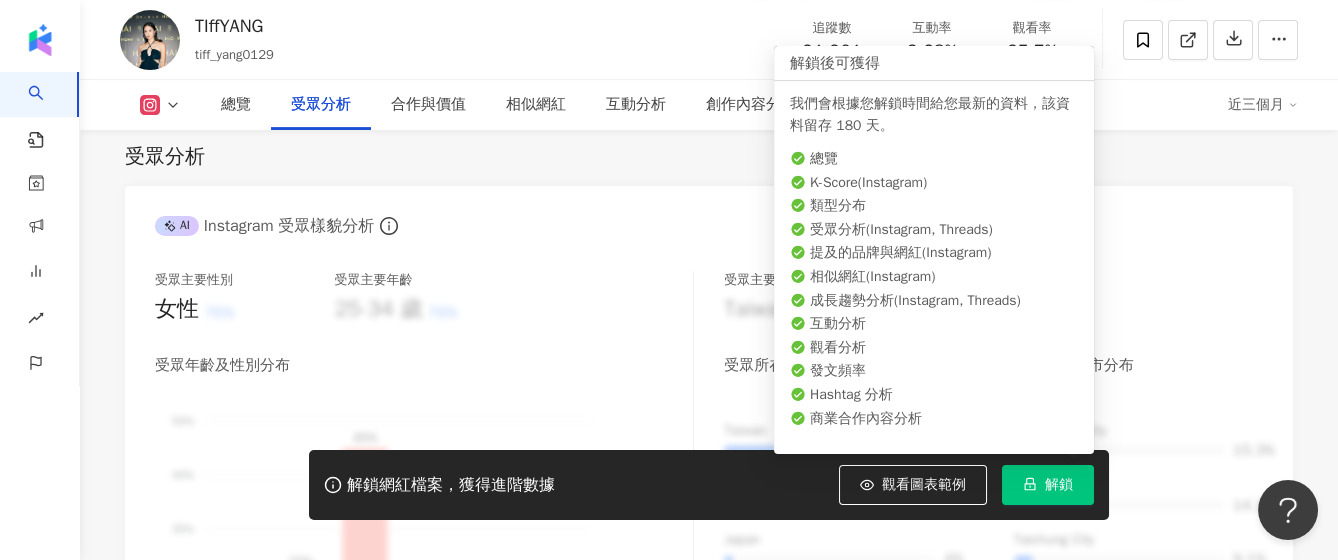 click on "解鎖" at bounding box center [1048, 485] 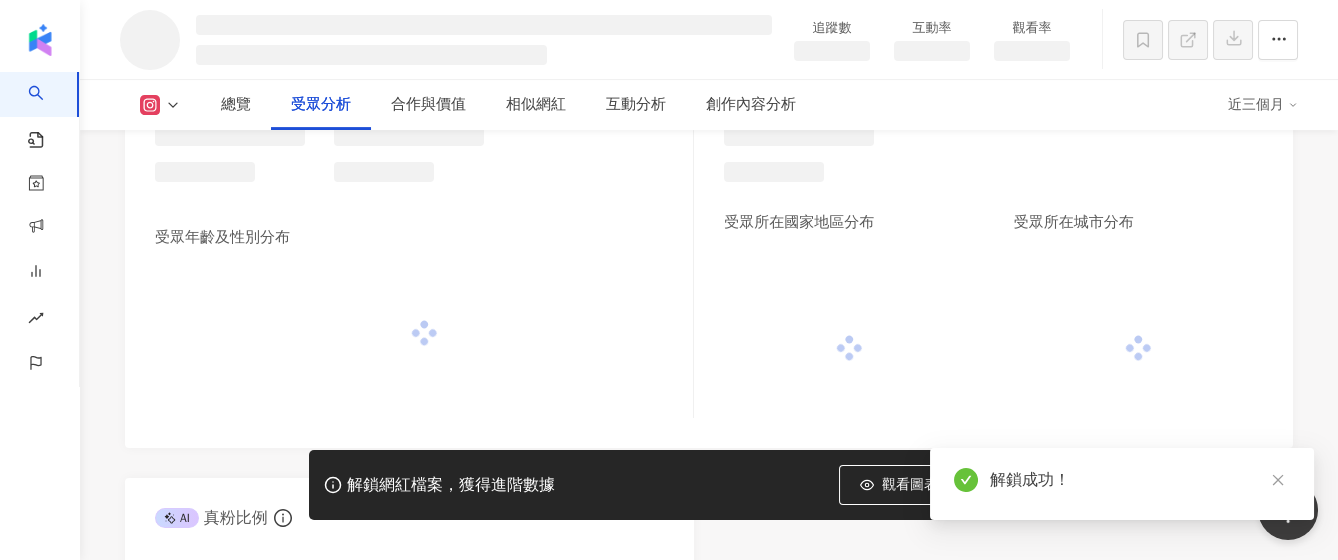 scroll, scrollTop: 1655, scrollLeft: 0, axis: vertical 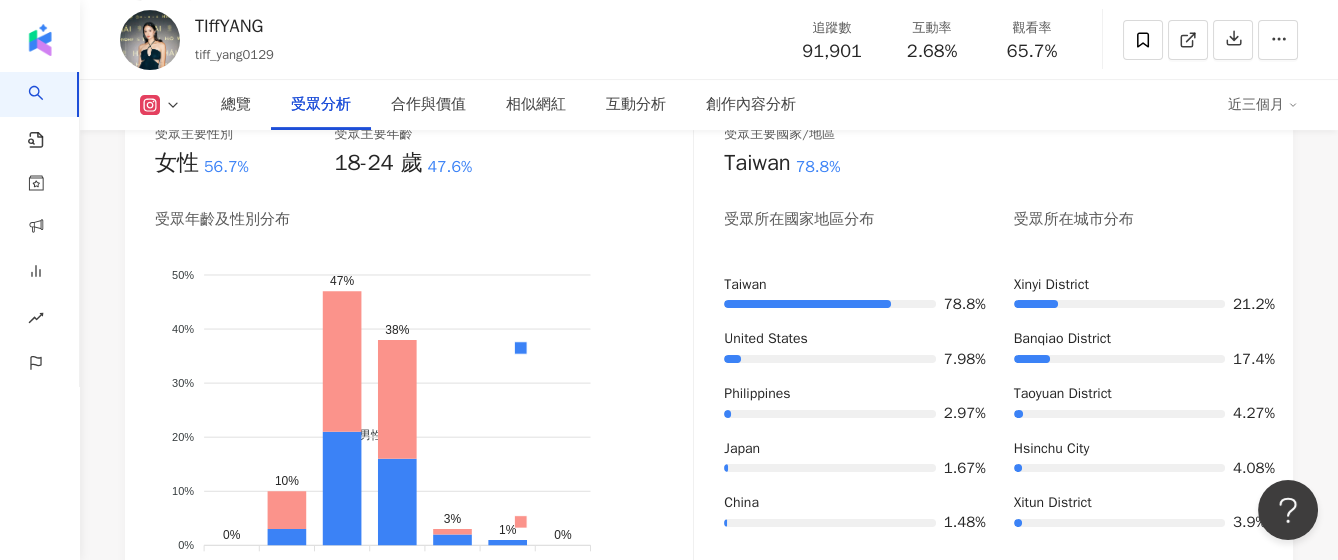 click on "受眾主要性別   女性 56.7% 受眾主要年齡   18-24 歲 47.6% 受眾年齡及性別分布 男性 女性 50% 50% 40% 40% 30% 30% 20% 20% 10% 10% 0% 0% 0% 10% 47% 38% 3% 1% 0% 0-12 0-12 13-17 13-17 18-24 18-24 25-34 25-34 35-44 35-44 45-64 45-64 65- 65- 受眾主要國家/地區   Taiwan 78.8% 受眾所在國家地區分布 受眾所在城市分布 Taiwan 78.8% United States 7.98% Philippines 2.97% Japan 1.67% China 1.48% Xinyi District 21.2% Banqiao District 17.4% Taoyuan District 4.27% Hsinchu City 4.08% Xitun District 3.9%" at bounding box center (709, 359) 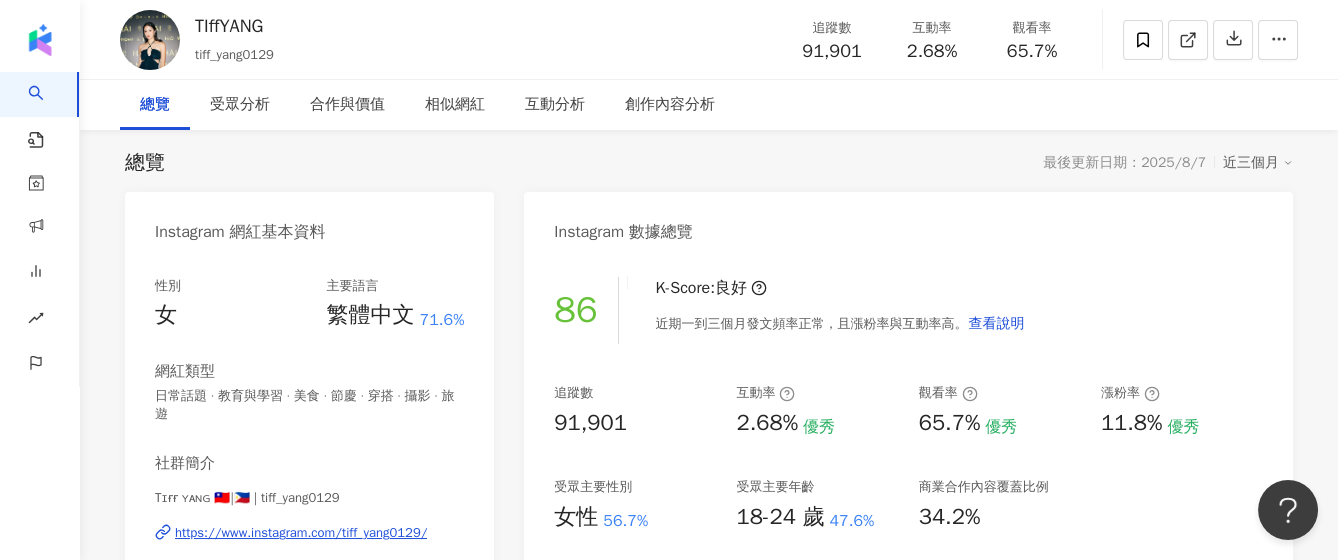 scroll, scrollTop: 0, scrollLeft: 0, axis: both 